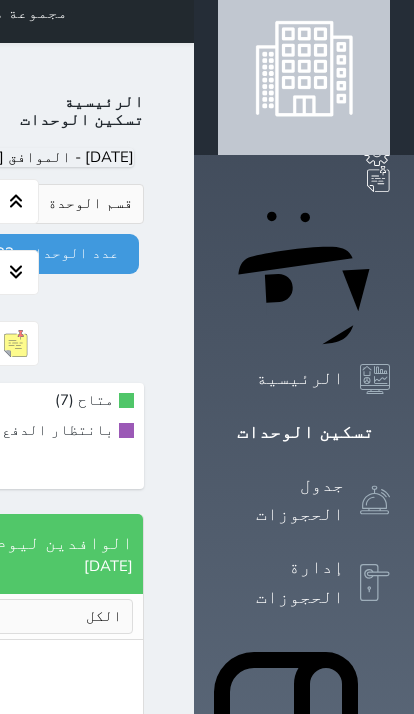 scroll, scrollTop: 0, scrollLeft: 0, axis: both 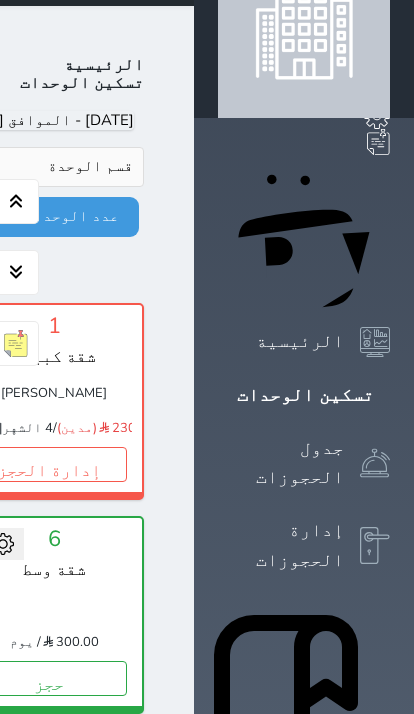 click on "إدارة الحجز" at bounding box center (49, 464) 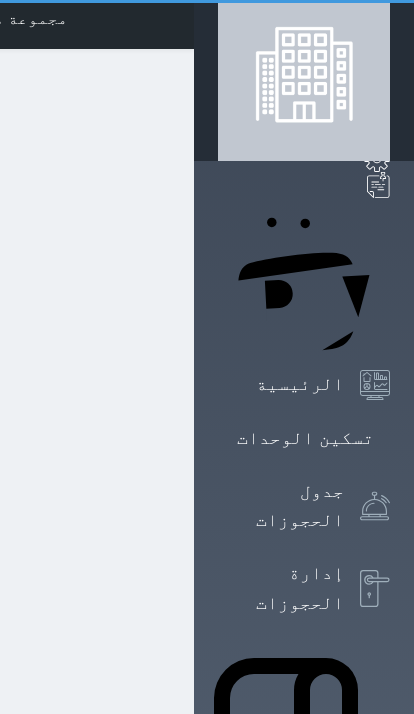 scroll, scrollTop: 0, scrollLeft: 0, axis: both 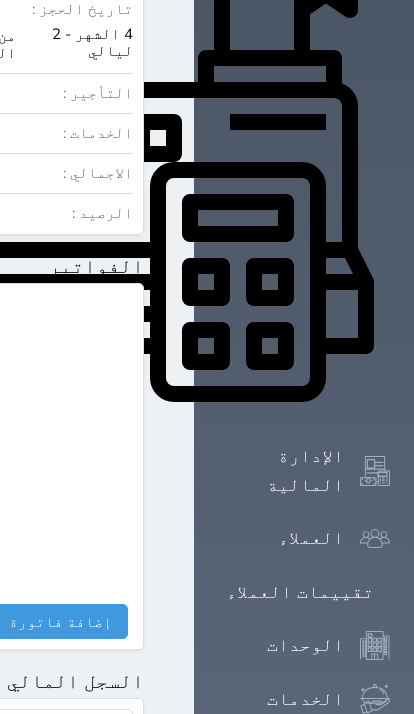 select 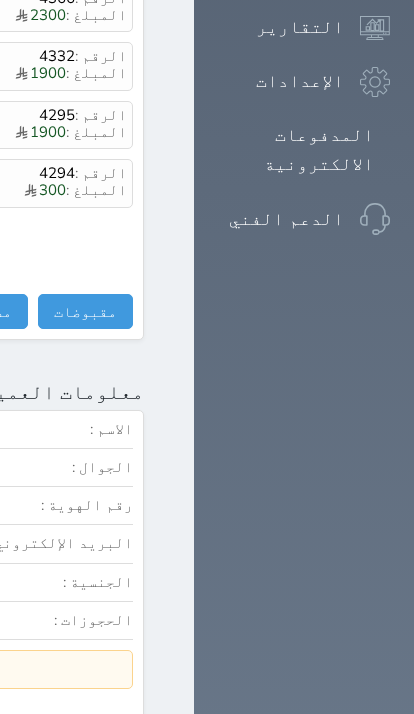 click on "مقبوضات" at bounding box center (85, 312) 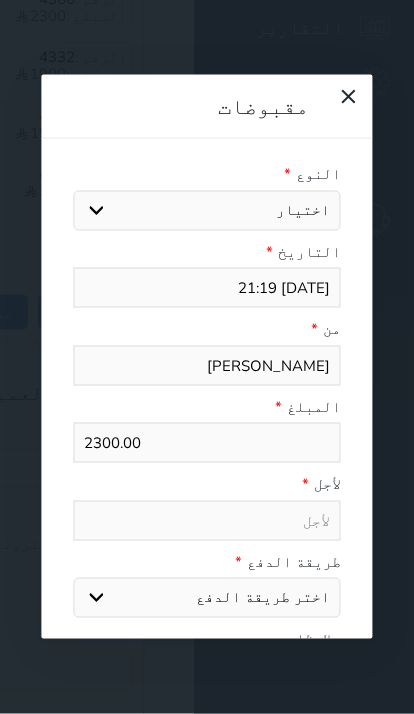scroll, scrollTop: 1472, scrollLeft: 0, axis: vertical 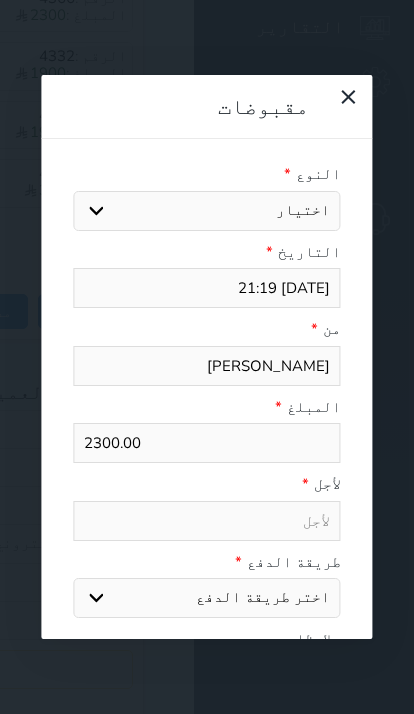 select 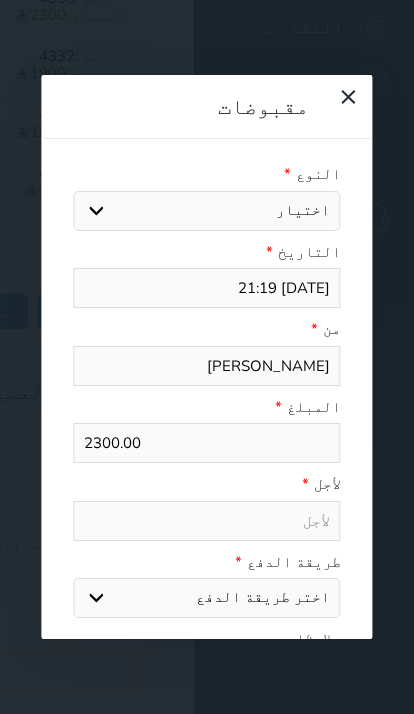 select 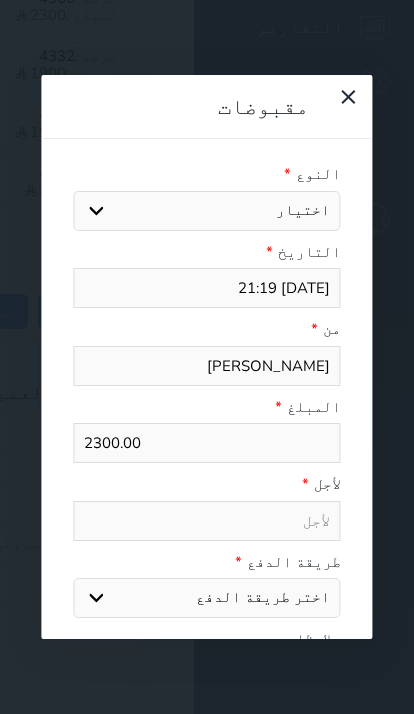 select 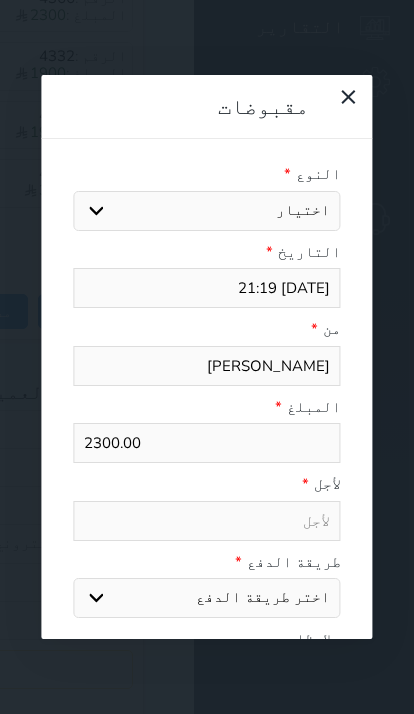 select 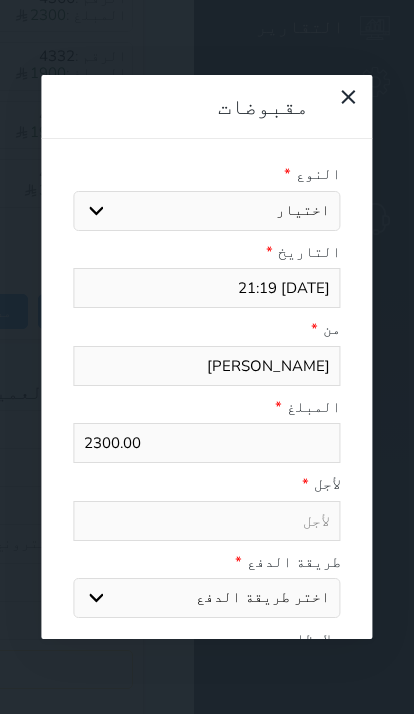 select on "59895" 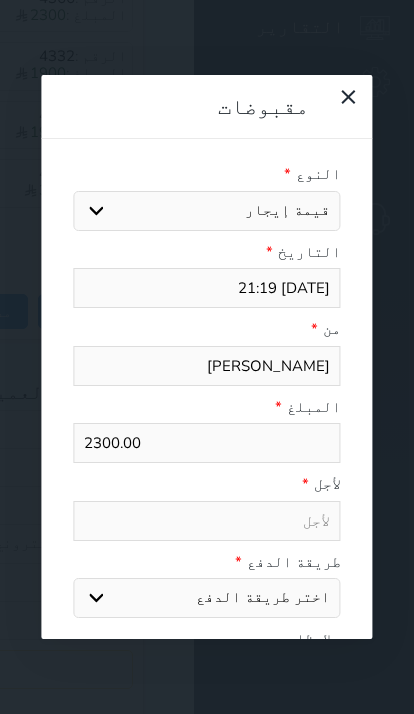 select 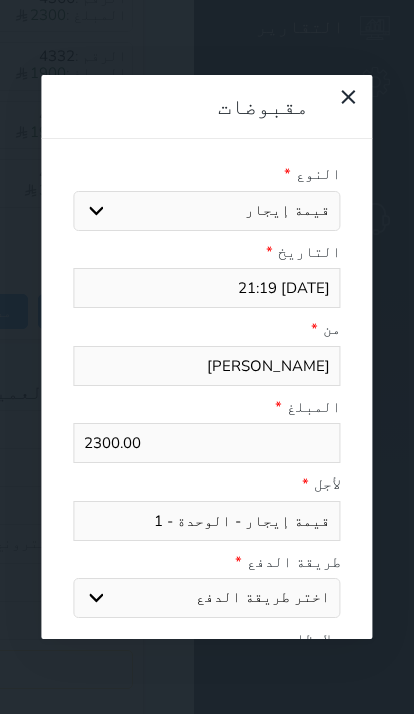 click on "اختر طريقة الدفع   دفع نقدى   تحويل بنكى   مدى   بطاقة ائتمان   آجل" at bounding box center [206, 598] 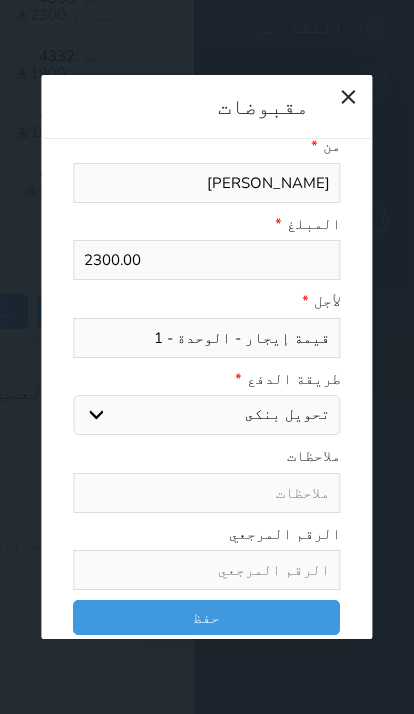 scroll, scrollTop: 181, scrollLeft: 0, axis: vertical 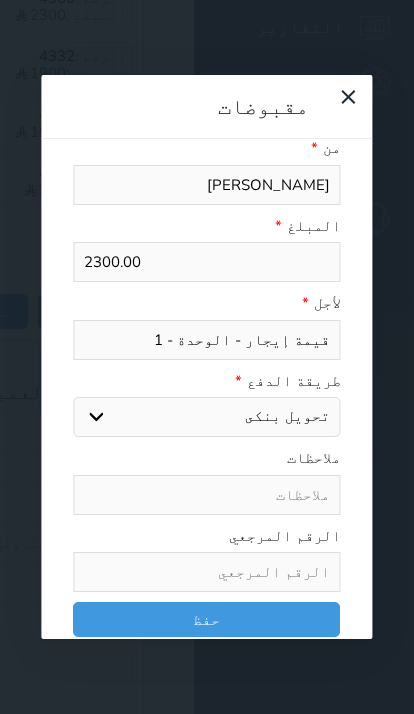 click at bounding box center (206, 572) 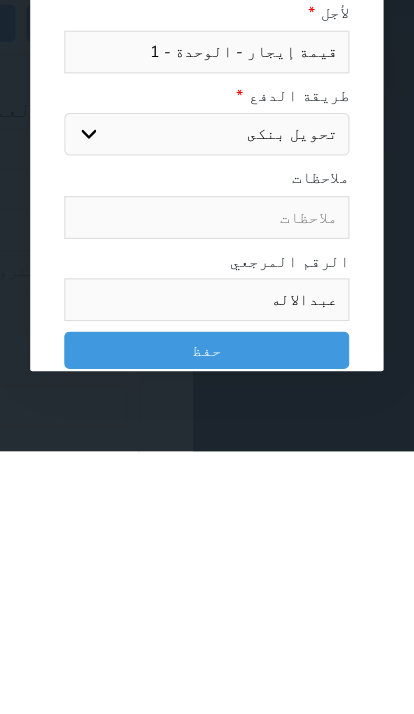 type on "عبدالاله" 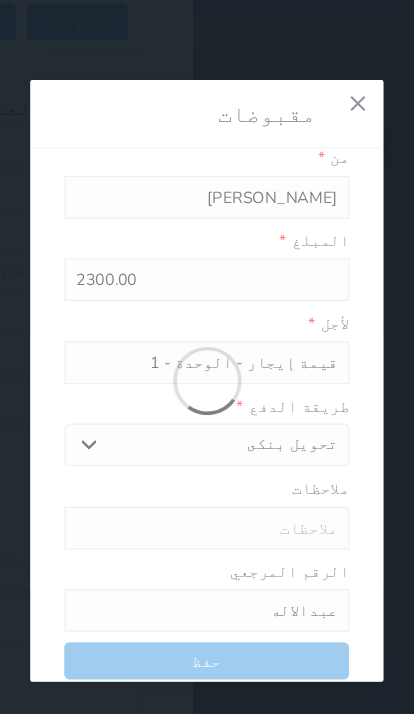 select 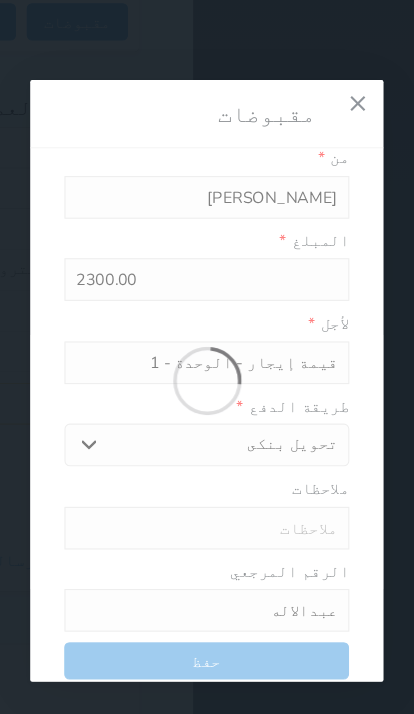type 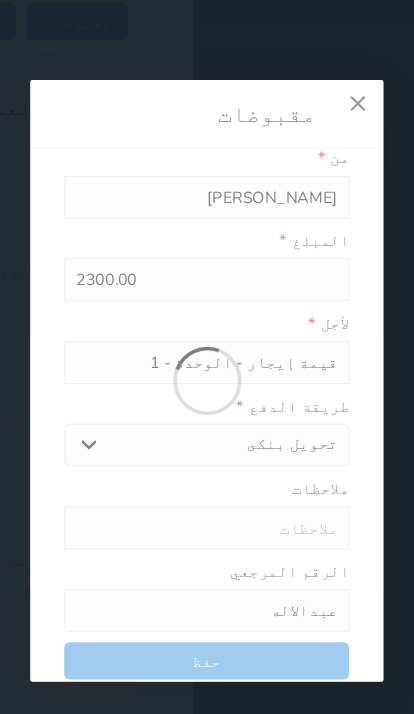 type on "0" 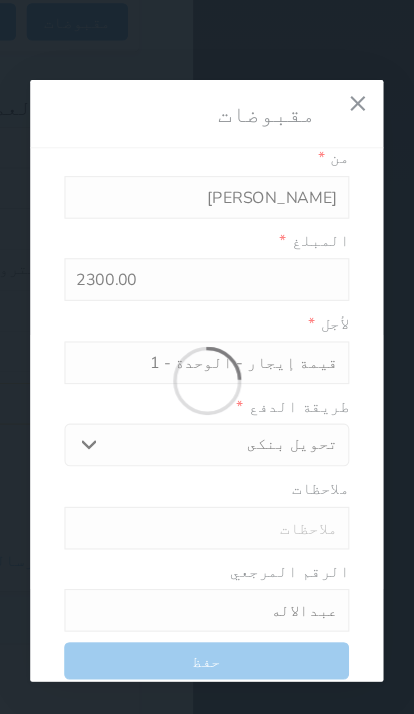 select 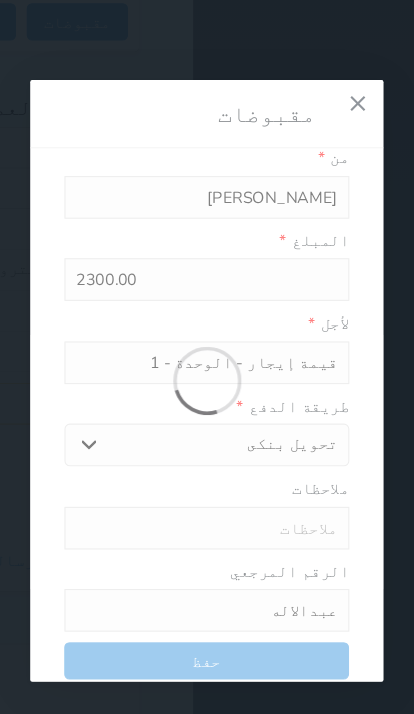 type on "0" 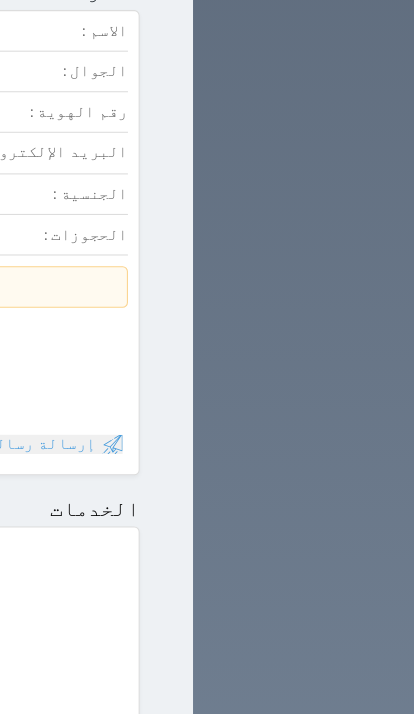 click at bounding box center [170, -1842] 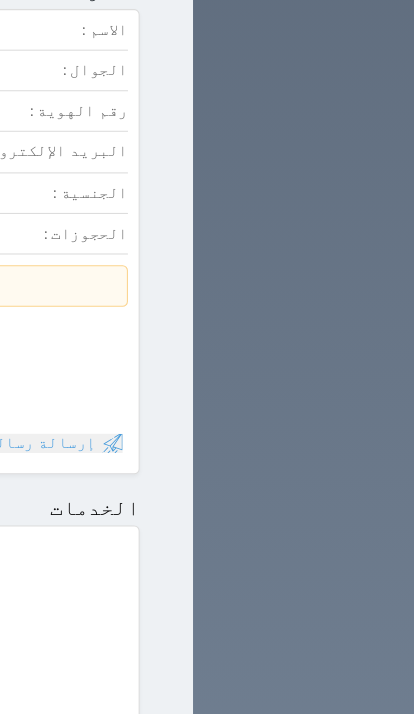 click on "تسكين الوحدات" at bounding box center (305, -1424) 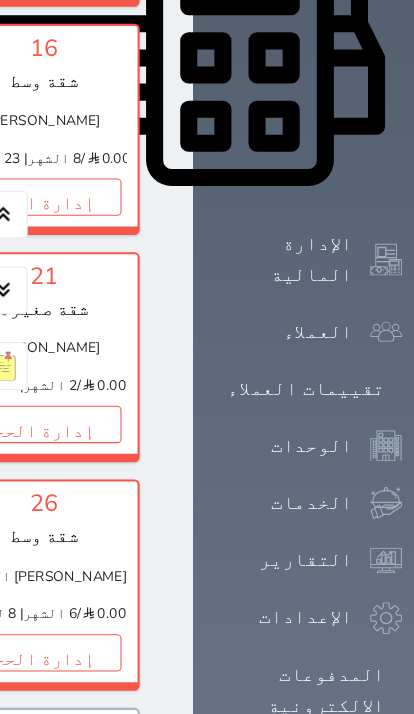 scroll, scrollTop: 1101, scrollLeft: 0, axis: vertical 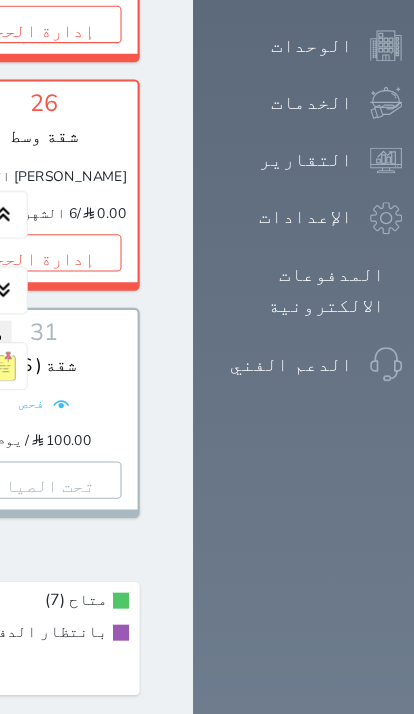 click on "إدارة الحجز" at bounding box center [-732, -404] 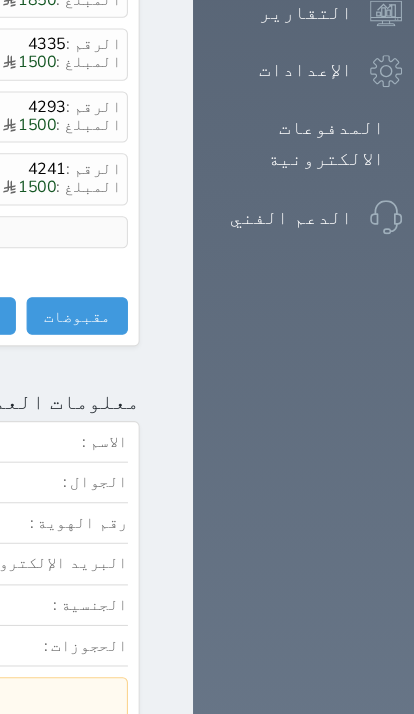 scroll, scrollTop: 1488, scrollLeft: 0, axis: vertical 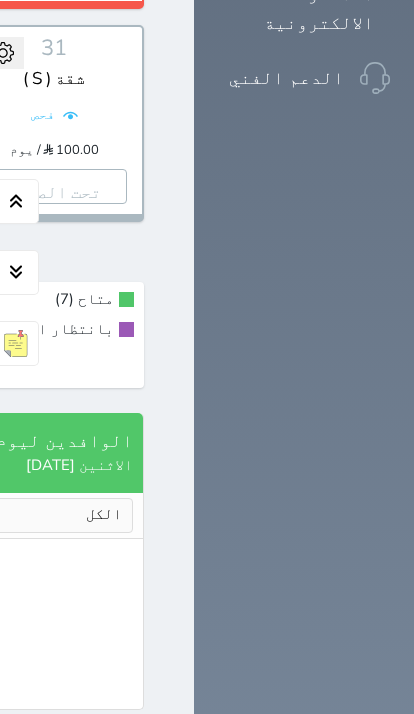 click on "إدارة الحجز" at bounding box center (-732, -668) 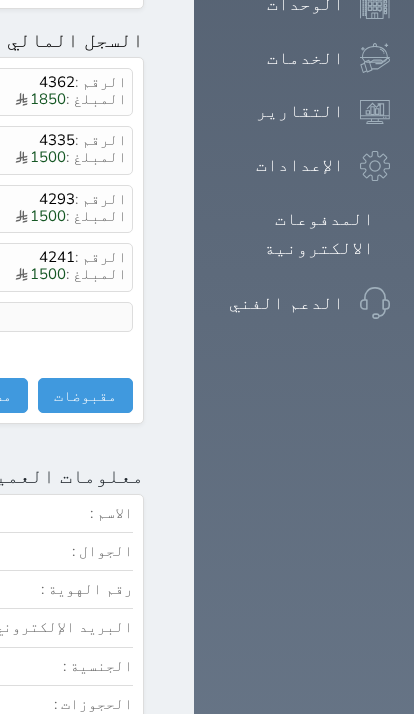 scroll, scrollTop: 1541, scrollLeft: 0, axis: vertical 